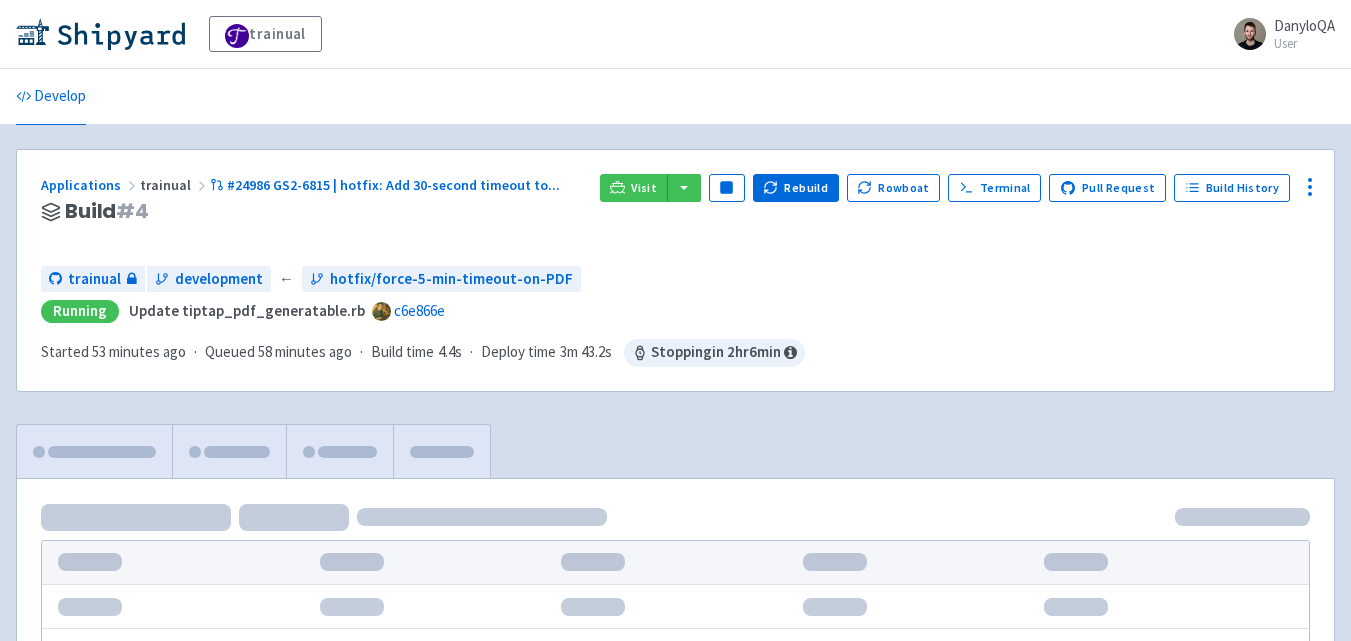 scroll, scrollTop: 0, scrollLeft: 0, axis: both 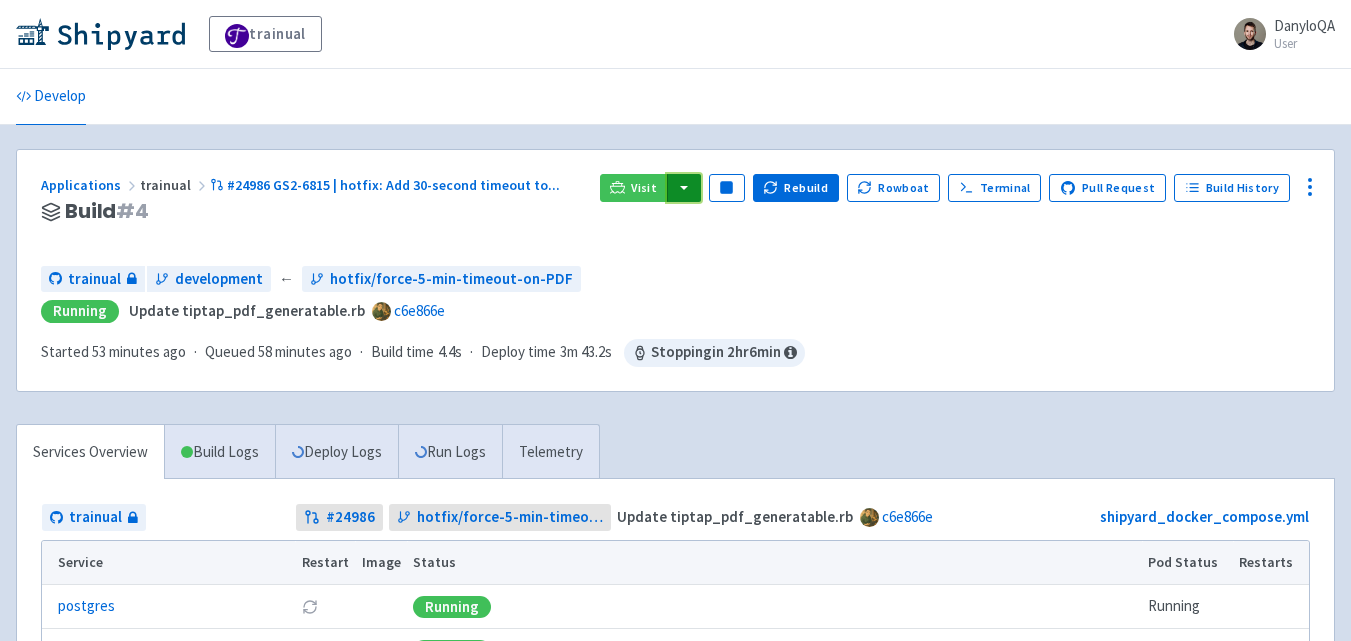 click at bounding box center [684, 188] 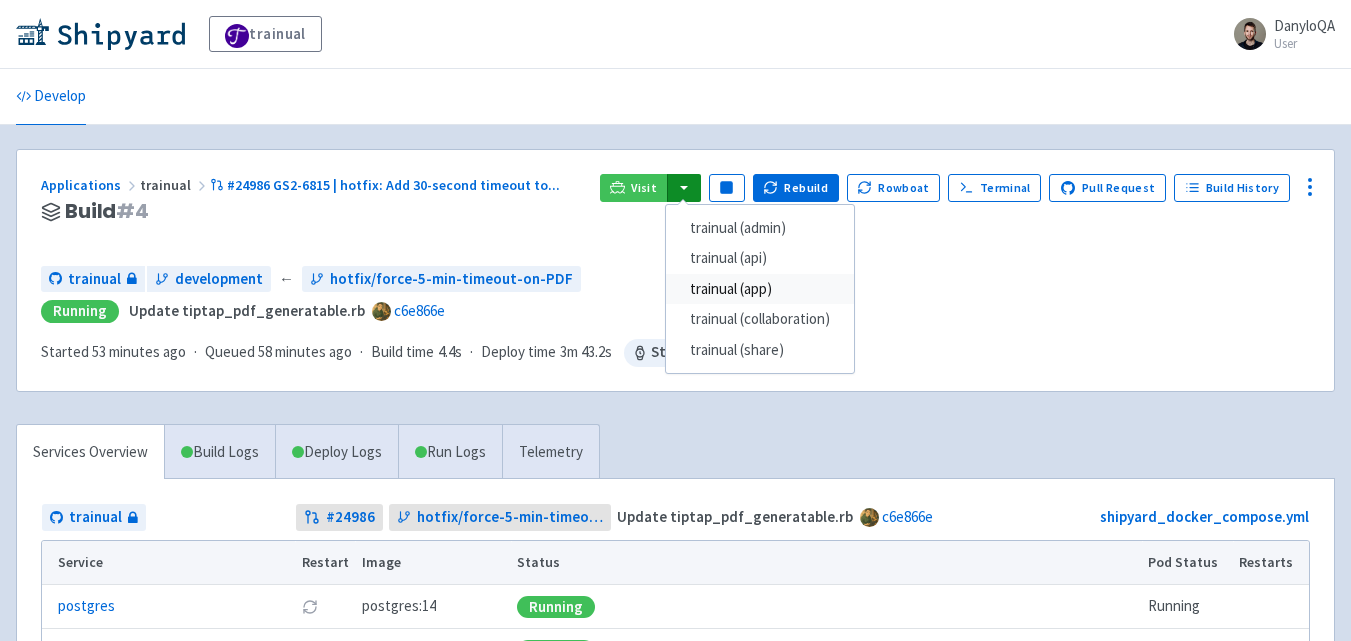 click on "trainual (app)" at bounding box center (760, 289) 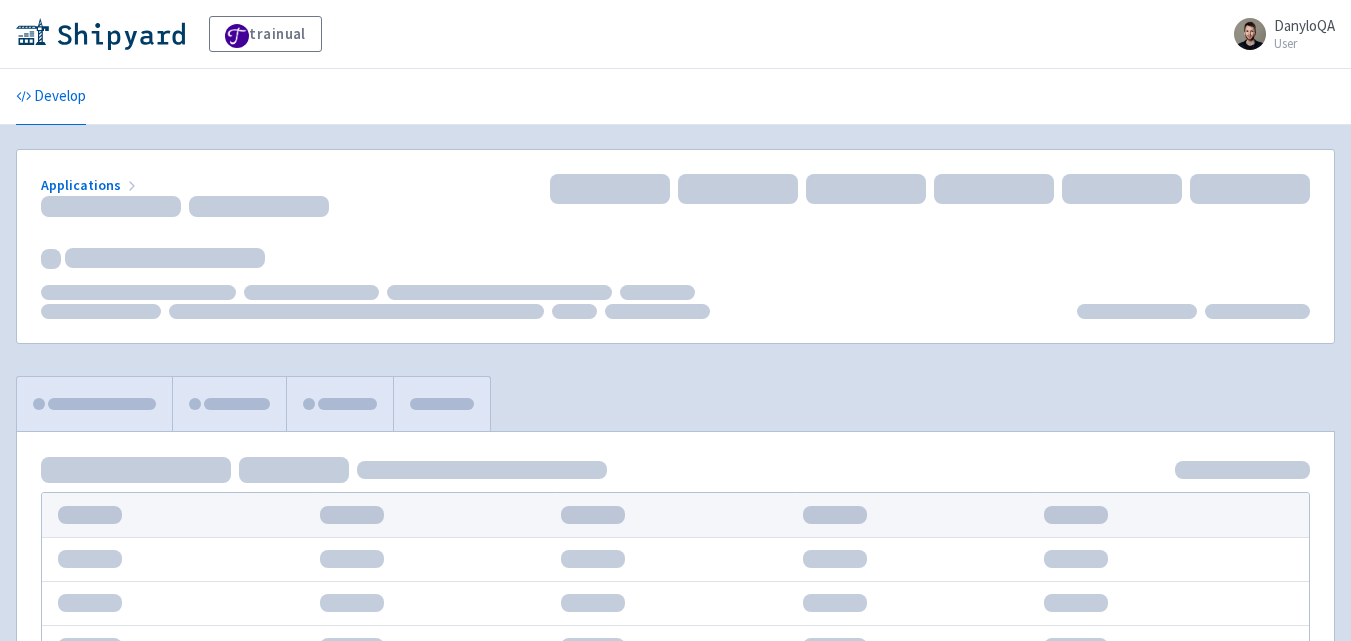 scroll, scrollTop: 0, scrollLeft: 0, axis: both 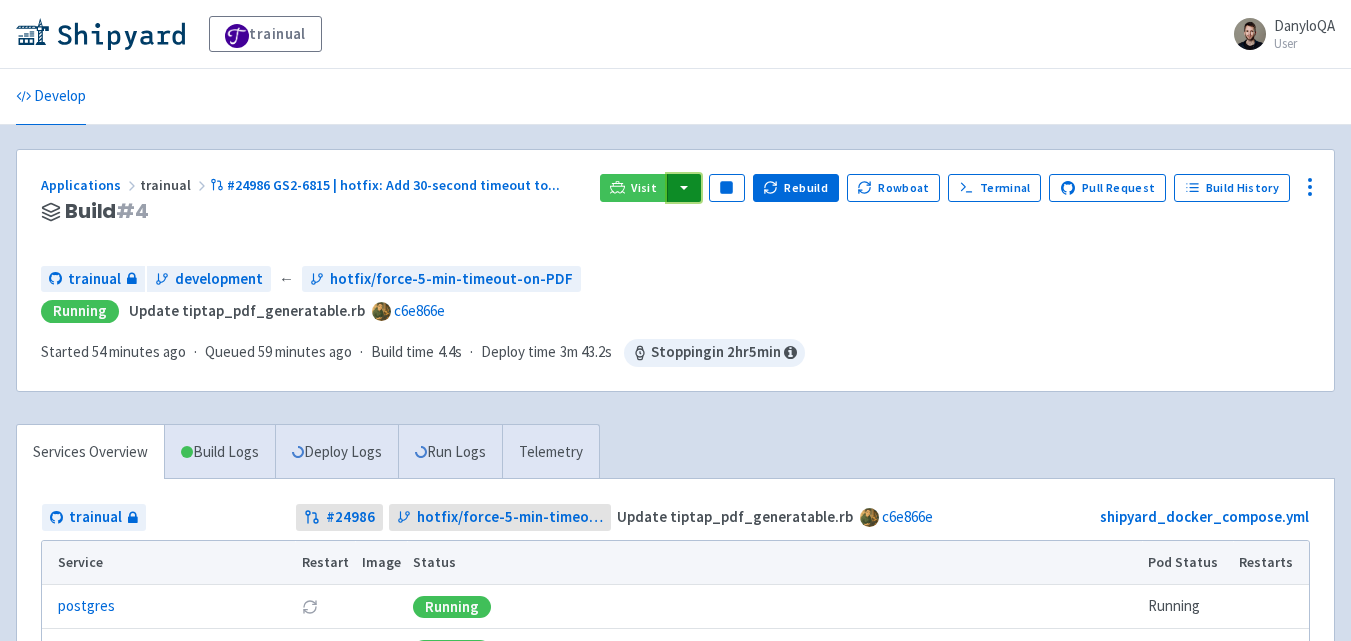 click at bounding box center (684, 188) 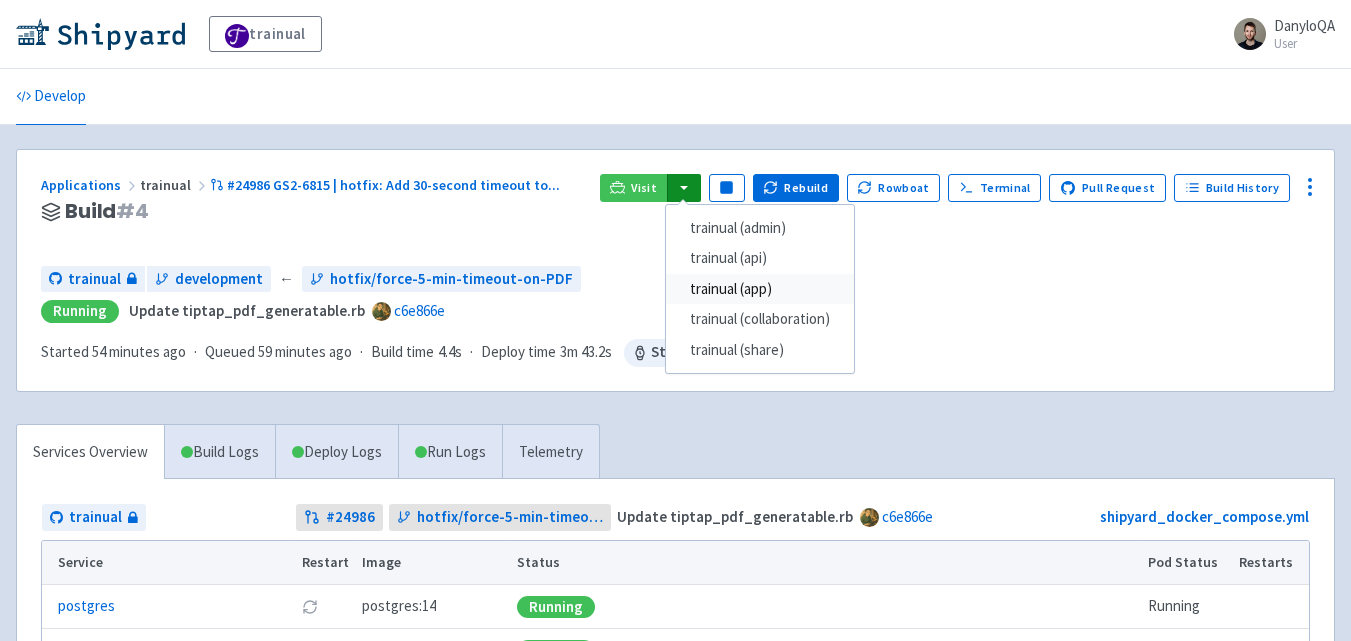 click on "trainual (app)" at bounding box center (760, 289) 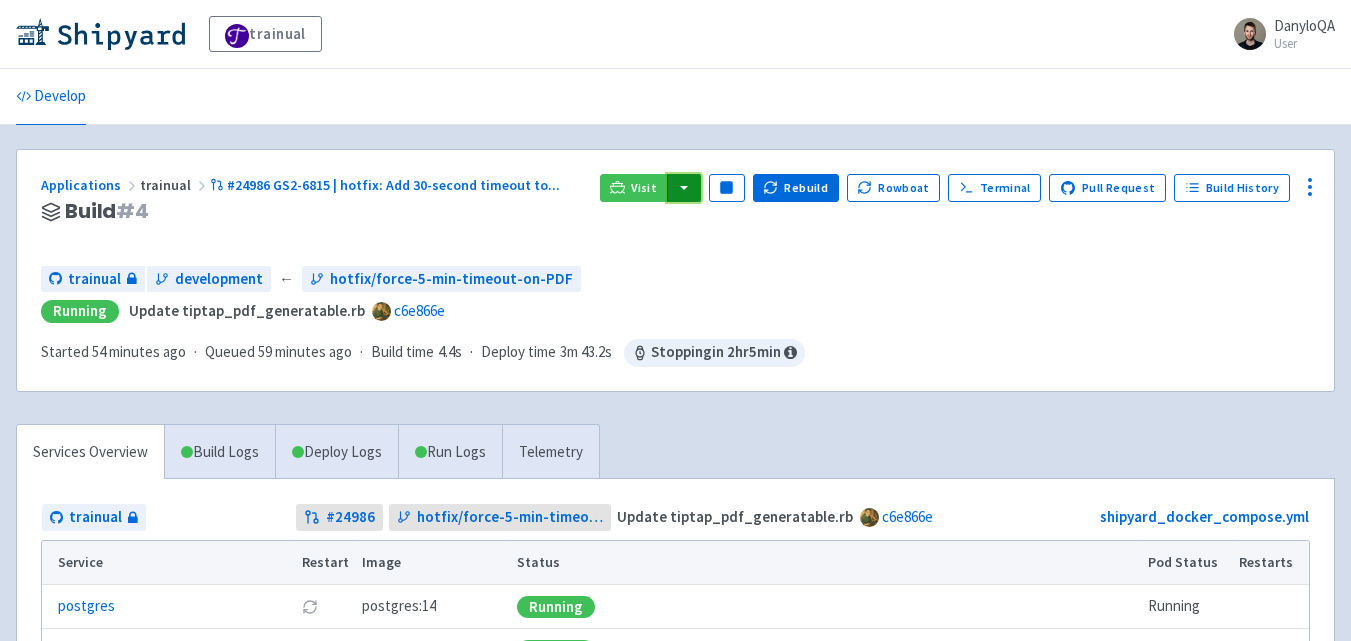 click at bounding box center [684, 188] 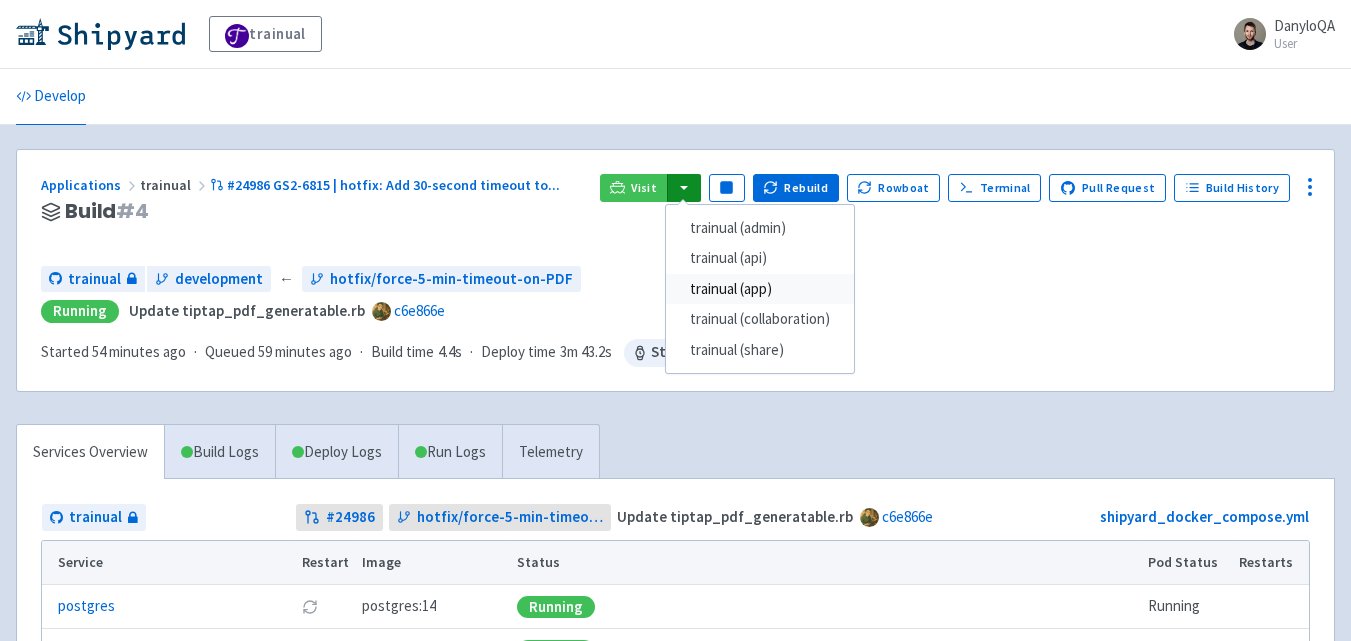 click on "trainual (app)" at bounding box center (760, 289) 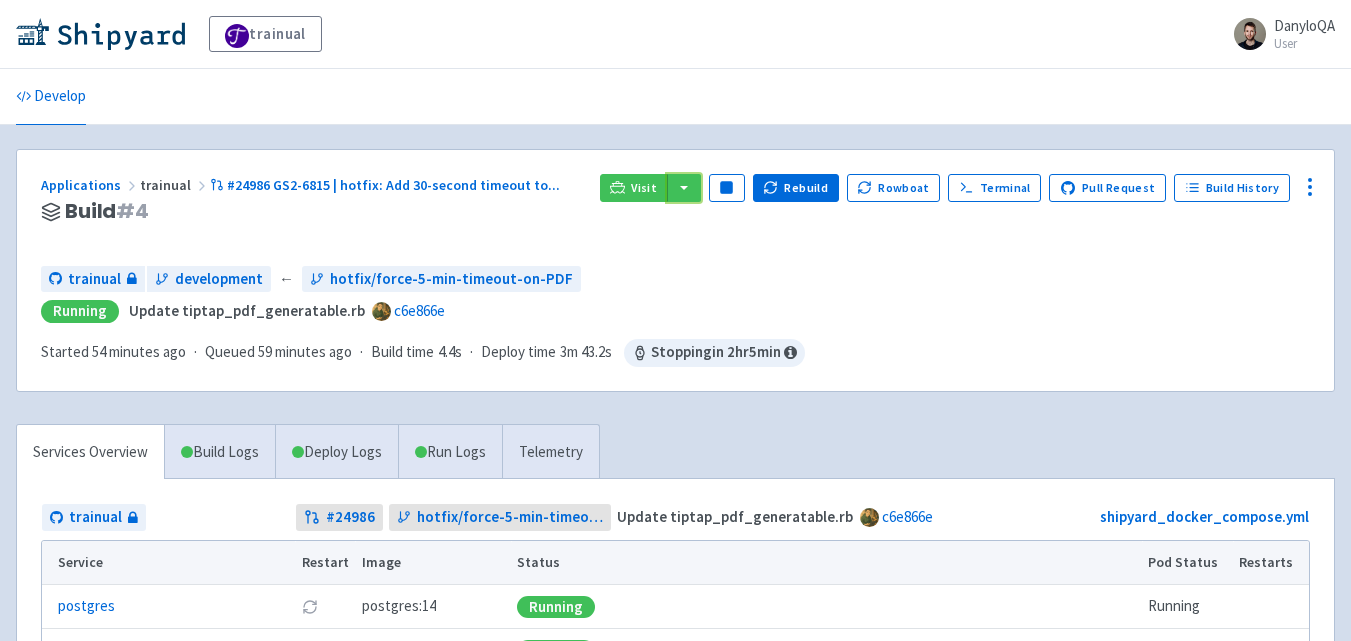 type 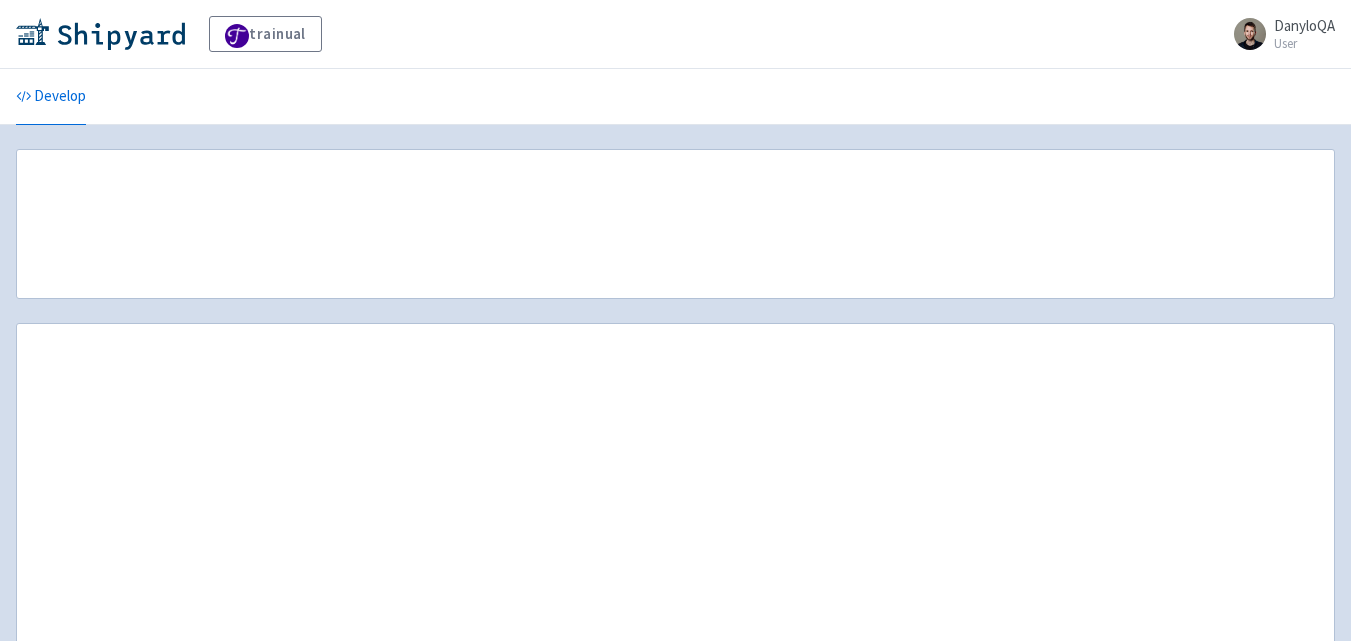 scroll, scrollTop: 0, scrollLeft: 0, axis: both 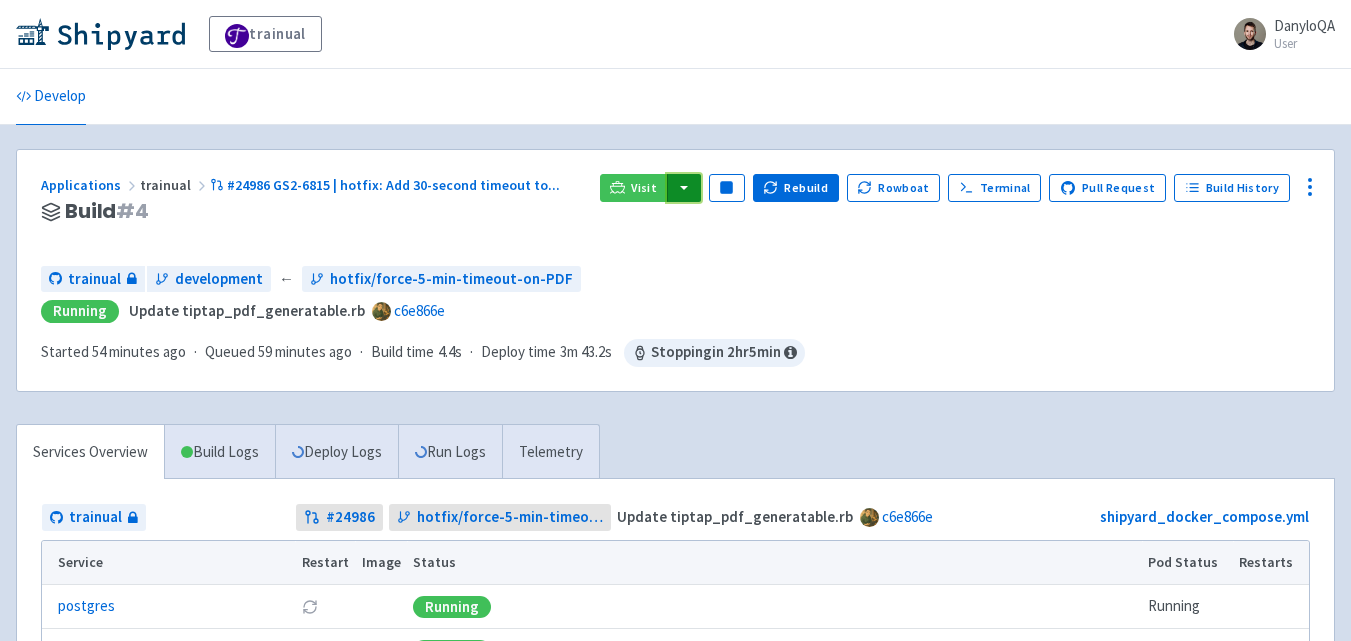 click at bounding box center (684, 188) 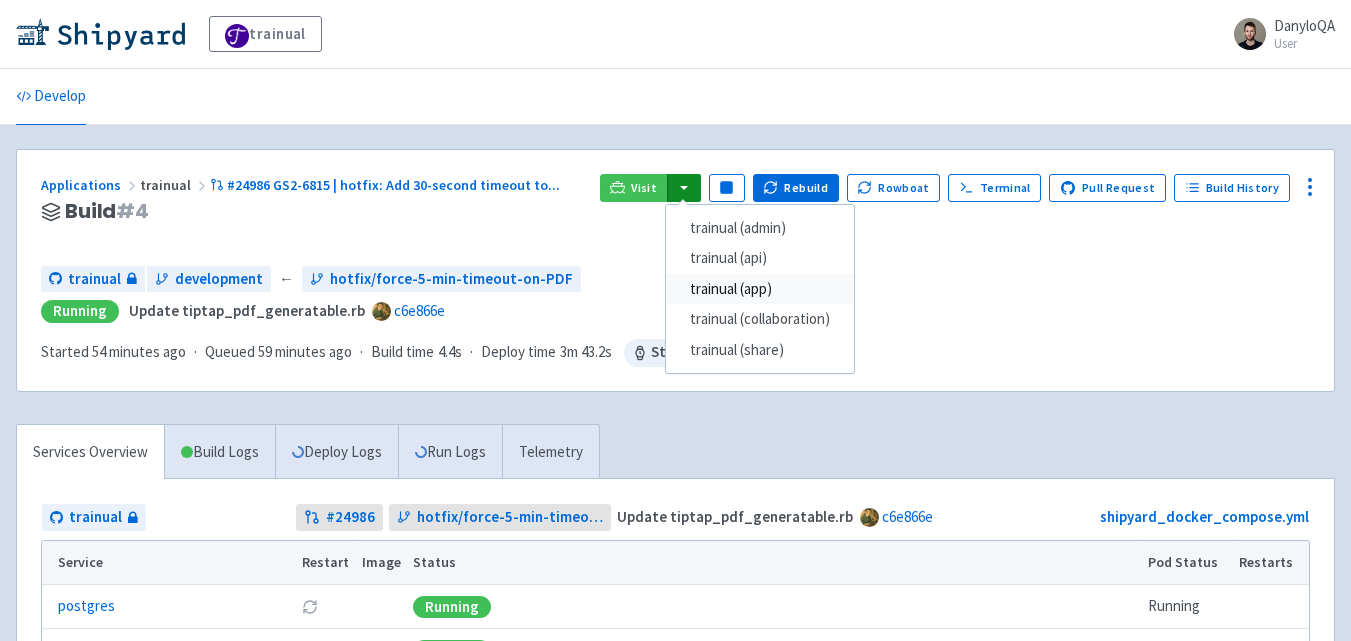 click on "trainual (app)" at bounding box center [760, 289] 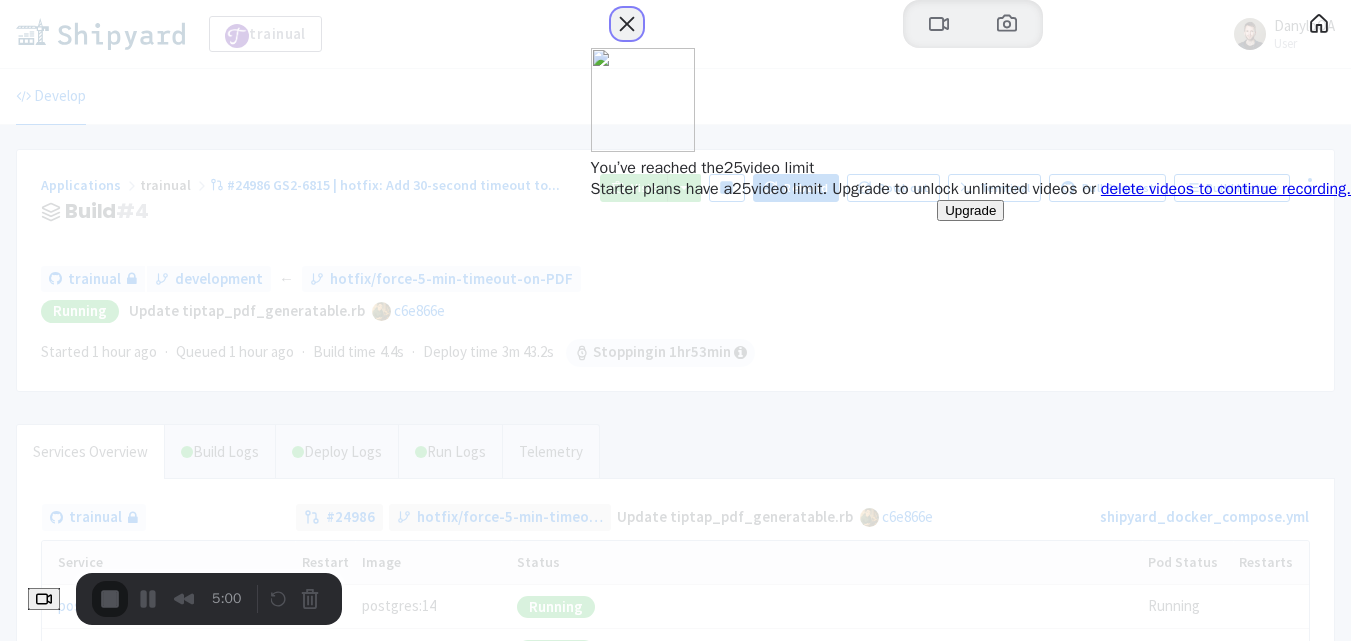 click at bounding box center [627, 24] 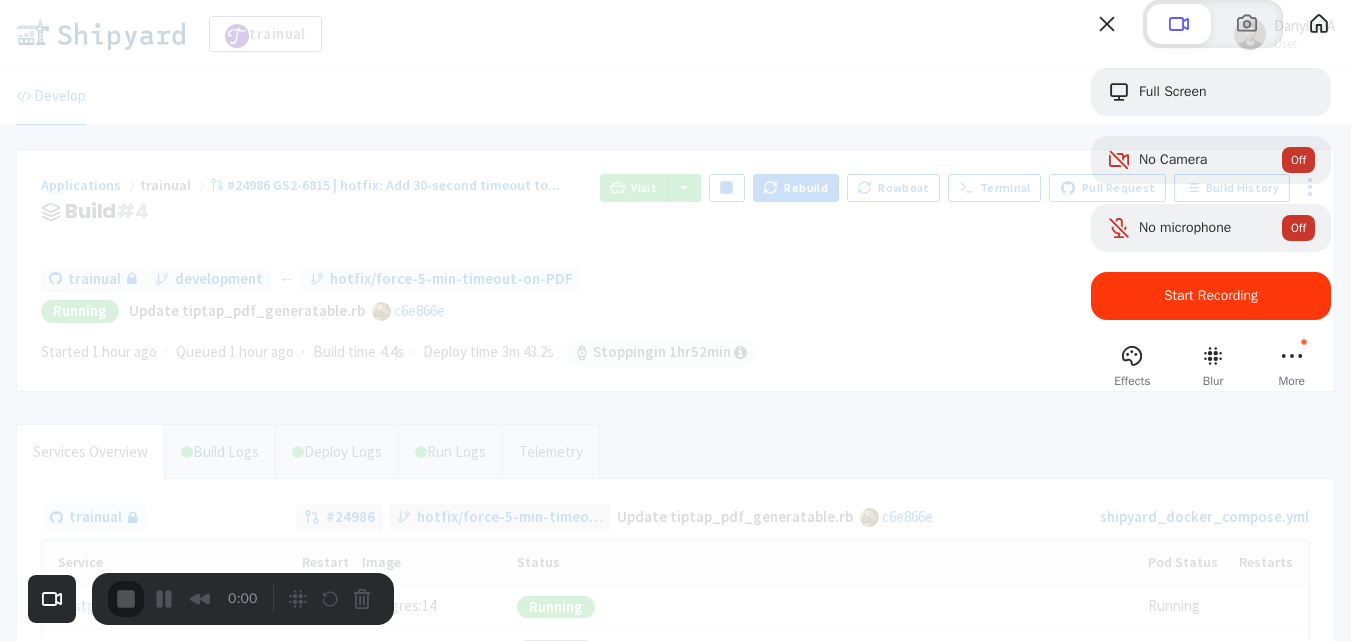 click on "Start Recording" at bounding box center (1211, 295) 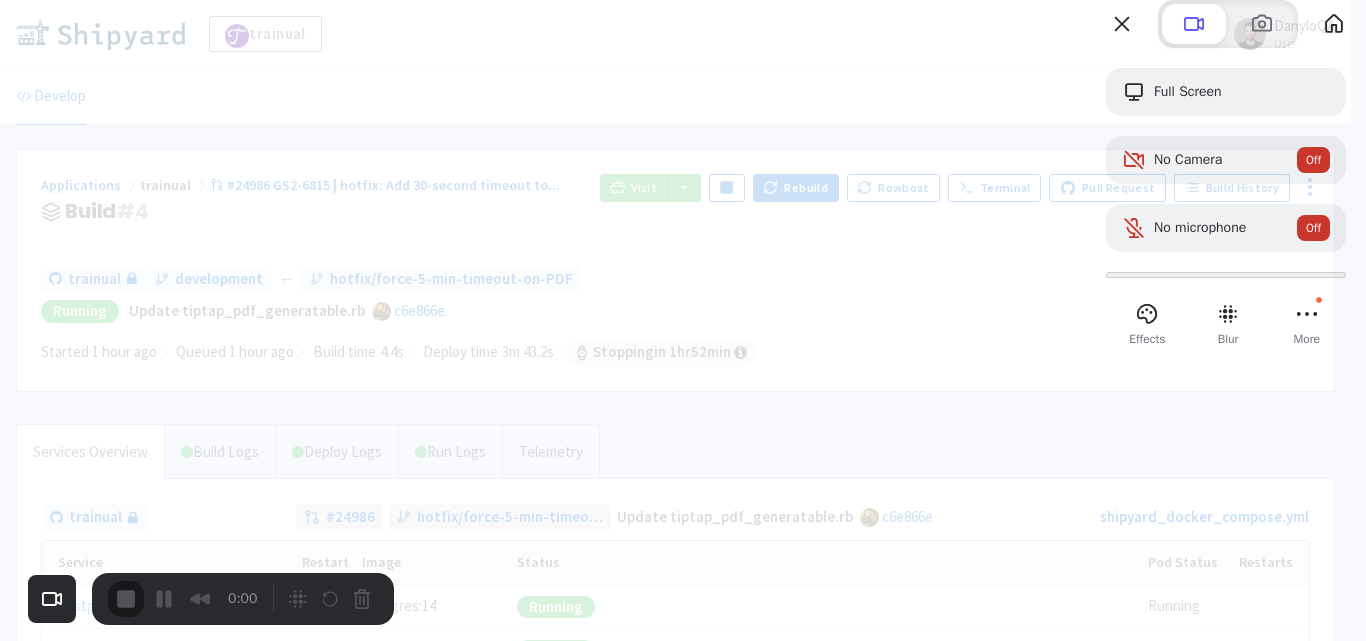 click on "Yes, proceed" at bounding box center [350, 1472] 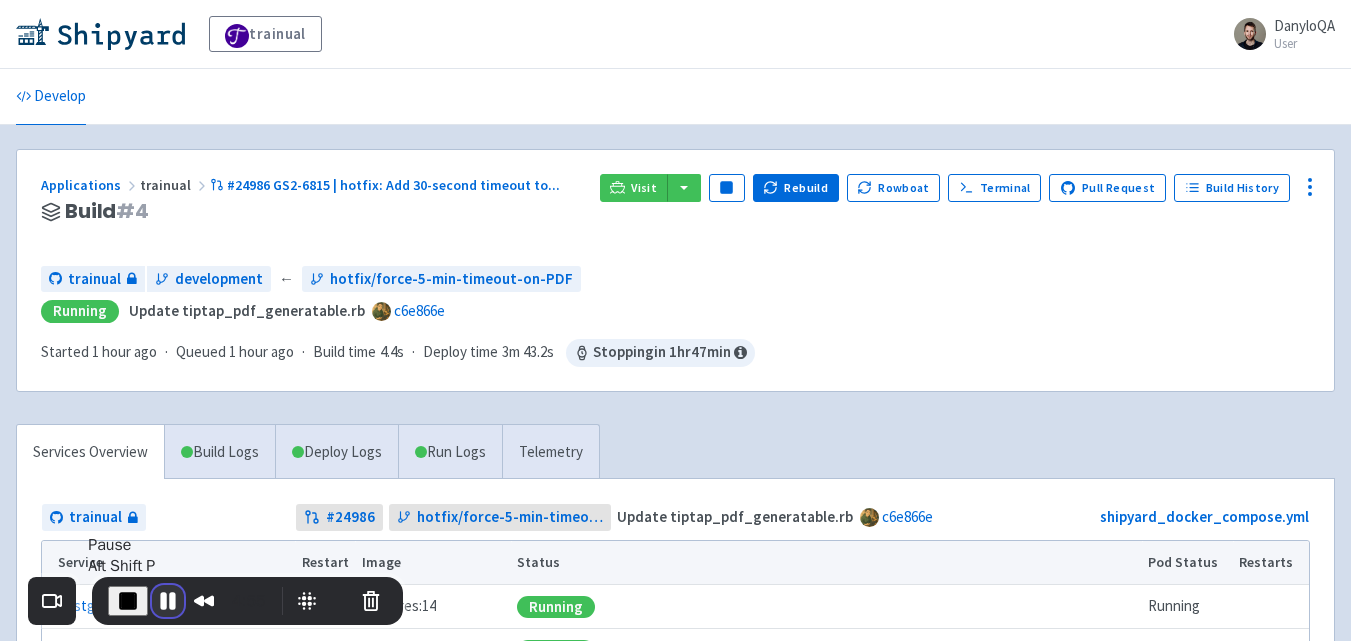 click at bounding box center (168, 601) 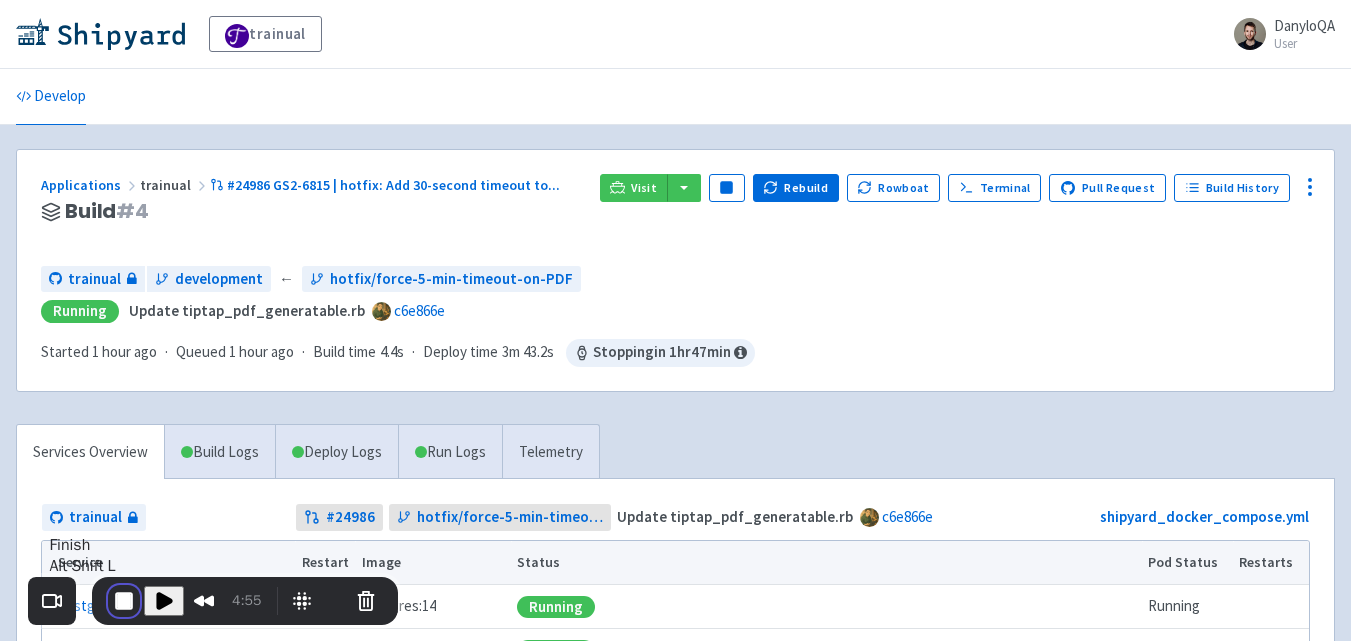 click at bounding box center (124, 601) 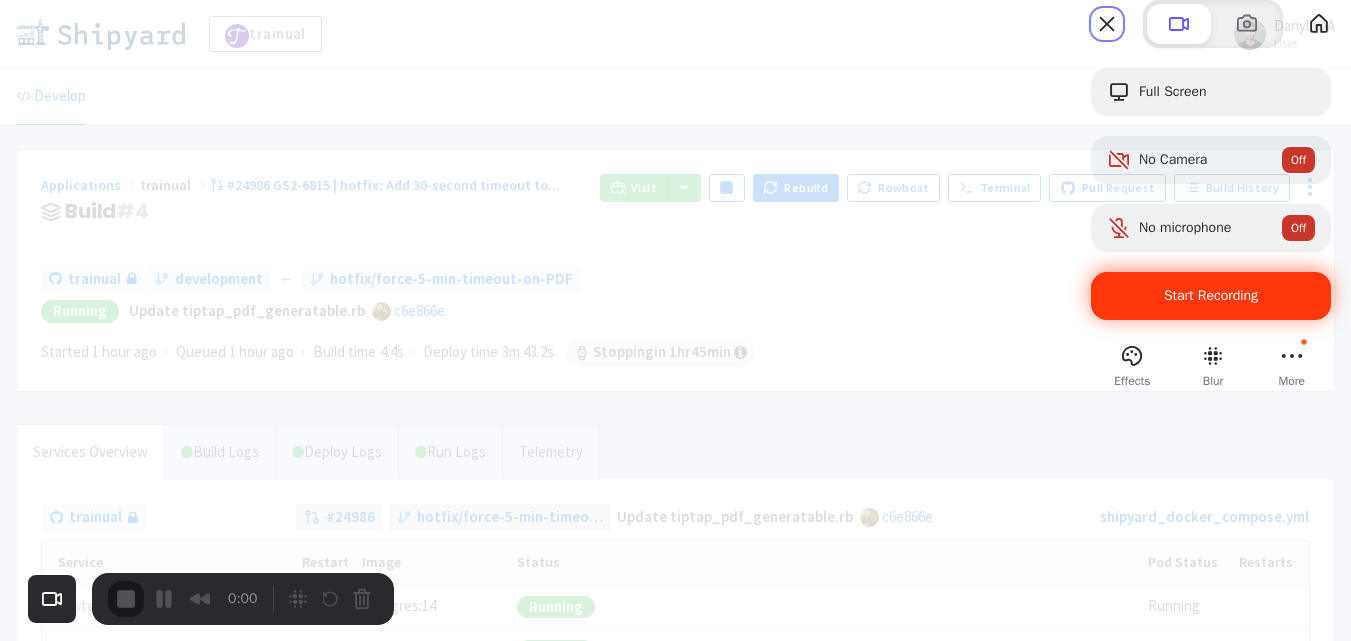 click on "Start Recording" at bounding box center (1211, 295) 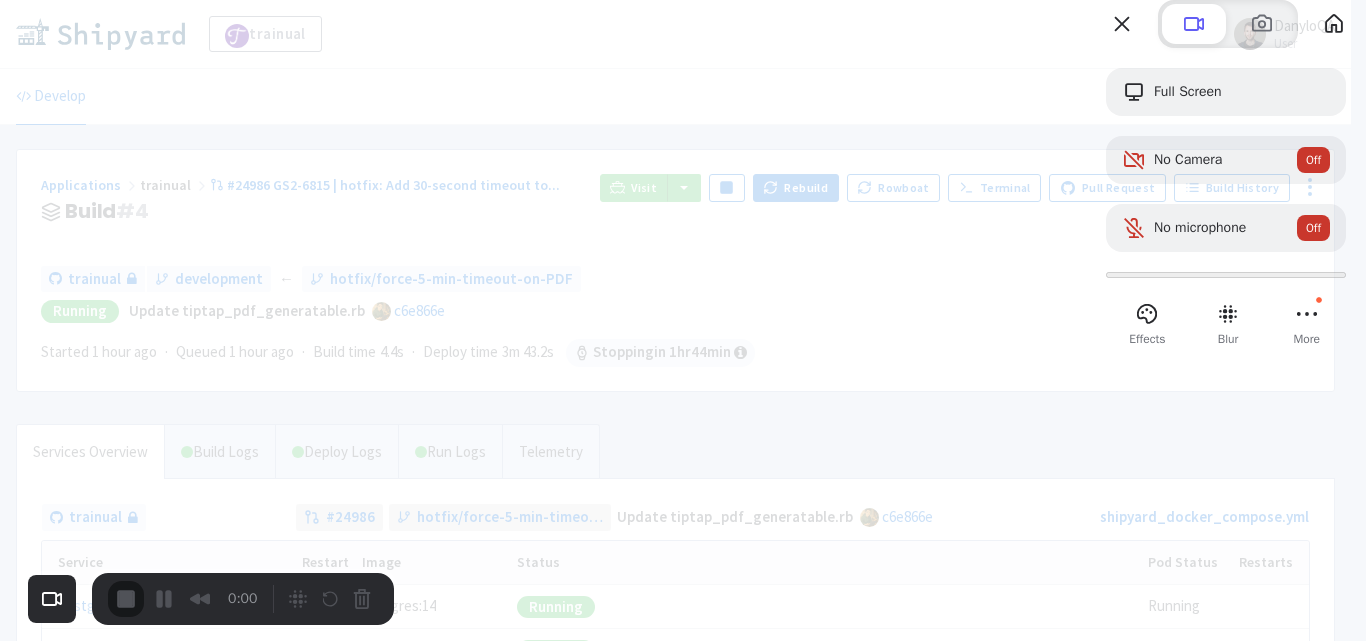 click on "Yes, proceed" at bounding box center [350, 1472] 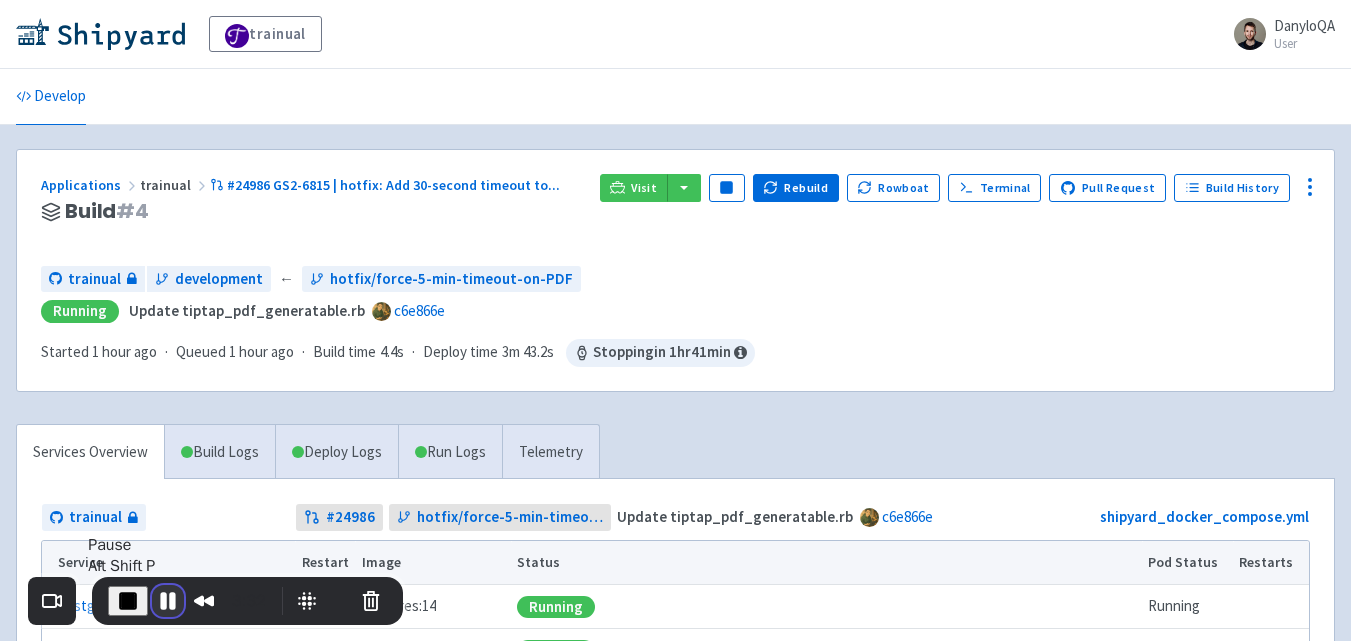 click at bounding box center (168, 601) 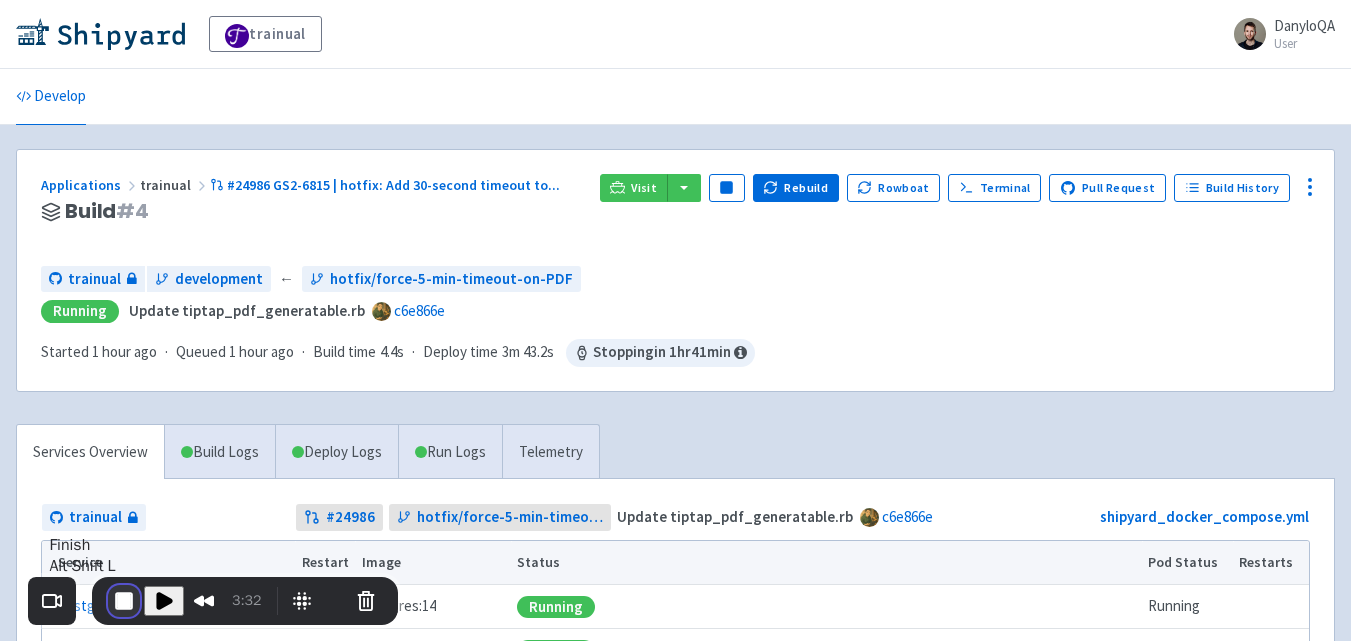 click at bounding box center (124, 601) 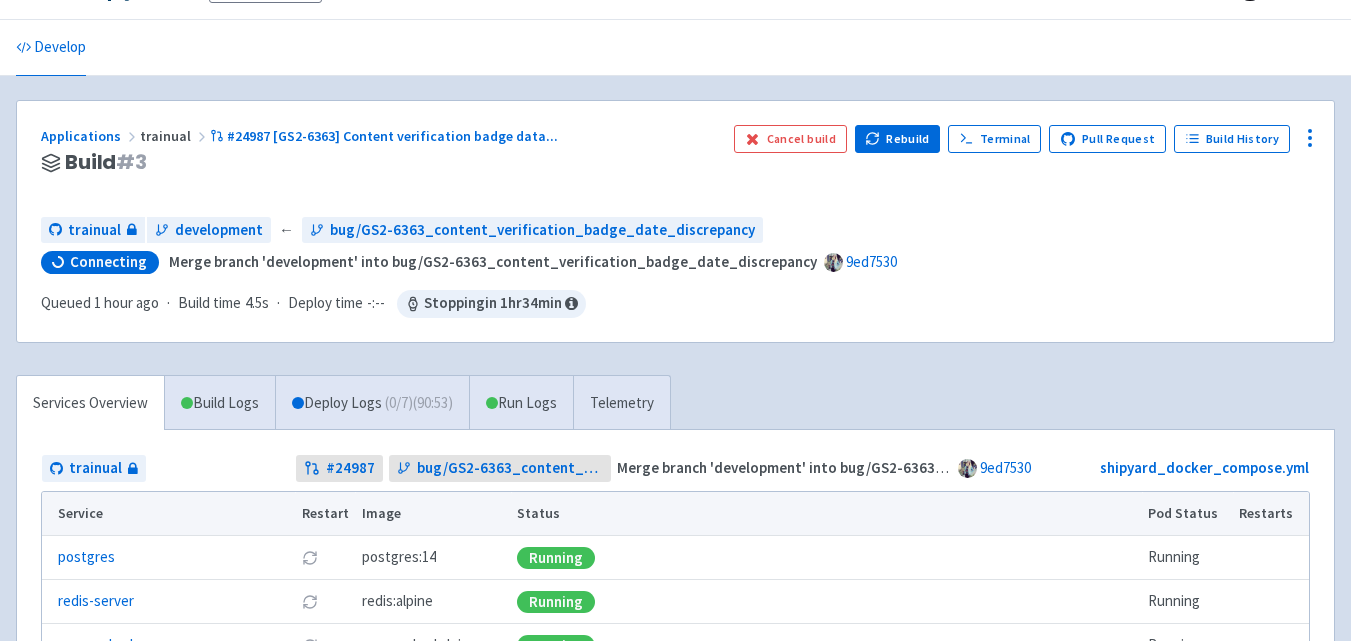 scroll, scrollTop: 0, scrollLeft: 0, axis: both 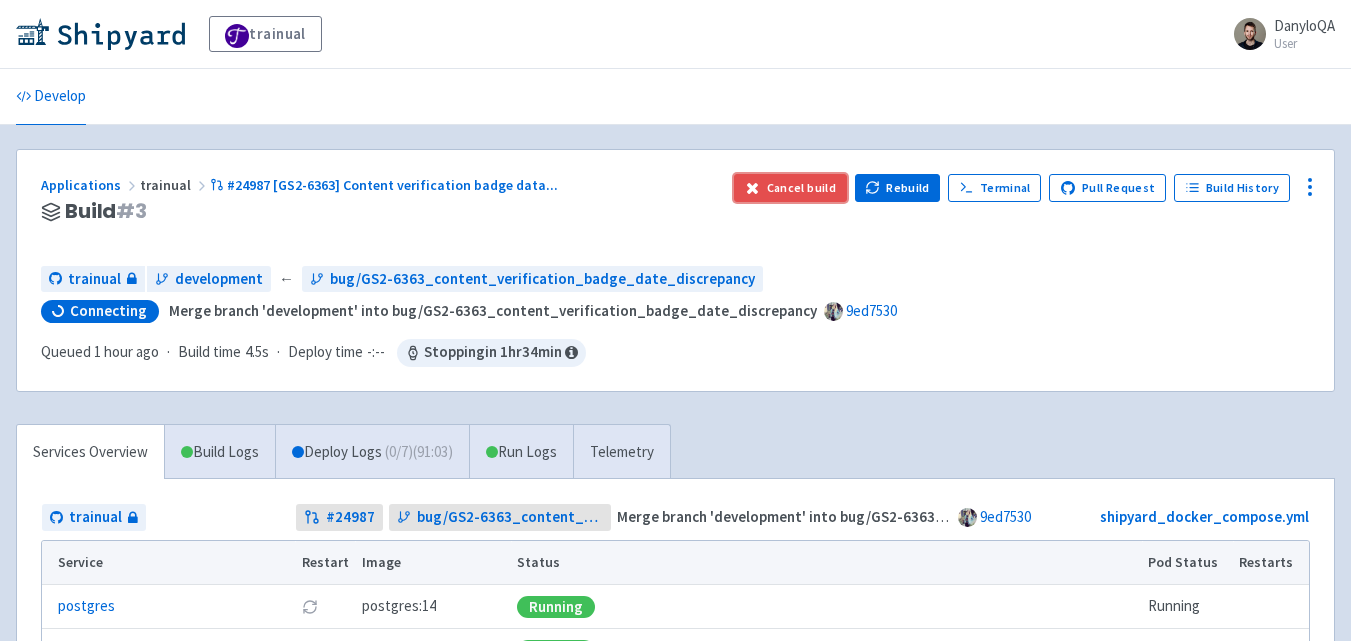 click on "Cancel build" at bounding box center (790, 188) 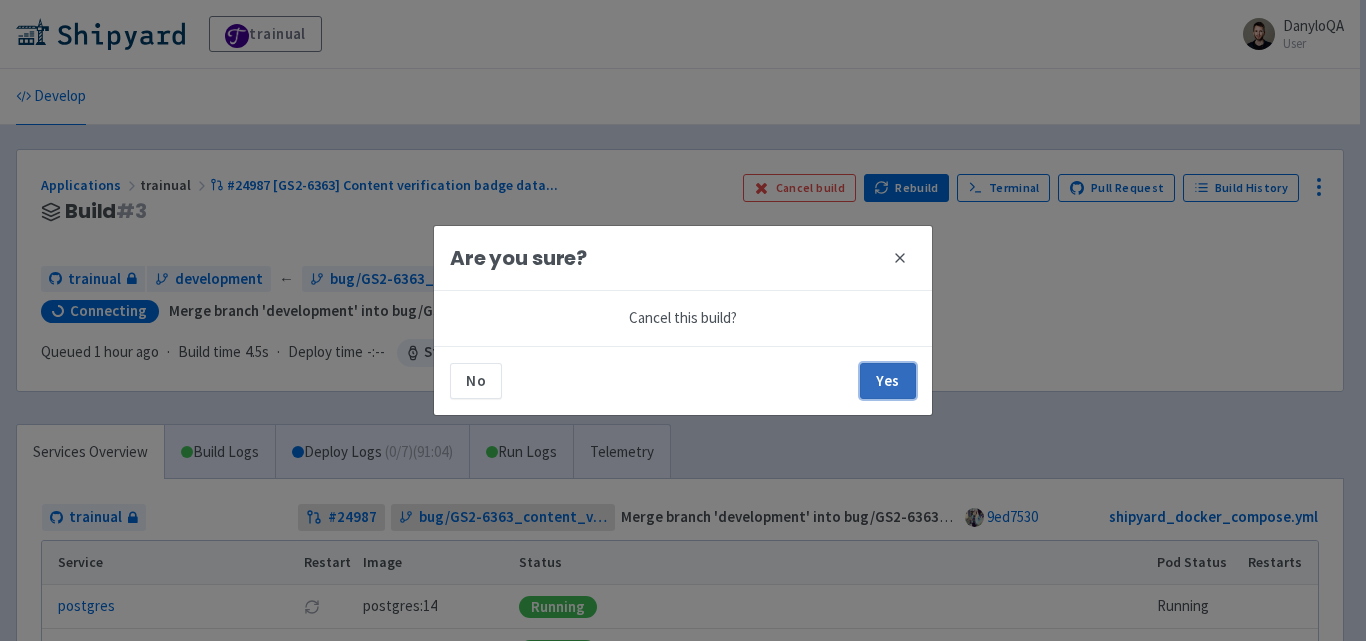 click on "Yes" at bounding box center [888, 381] 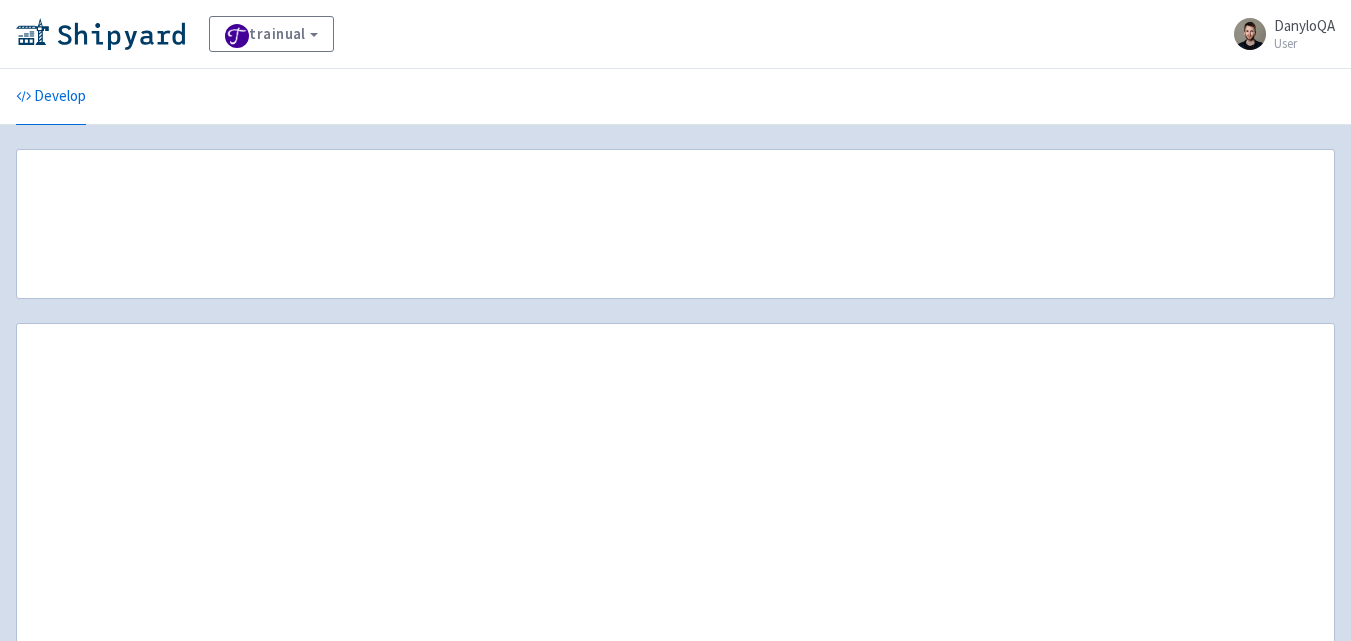 scroll, scrollTop: 0, scrollLeft: 0, axis: both 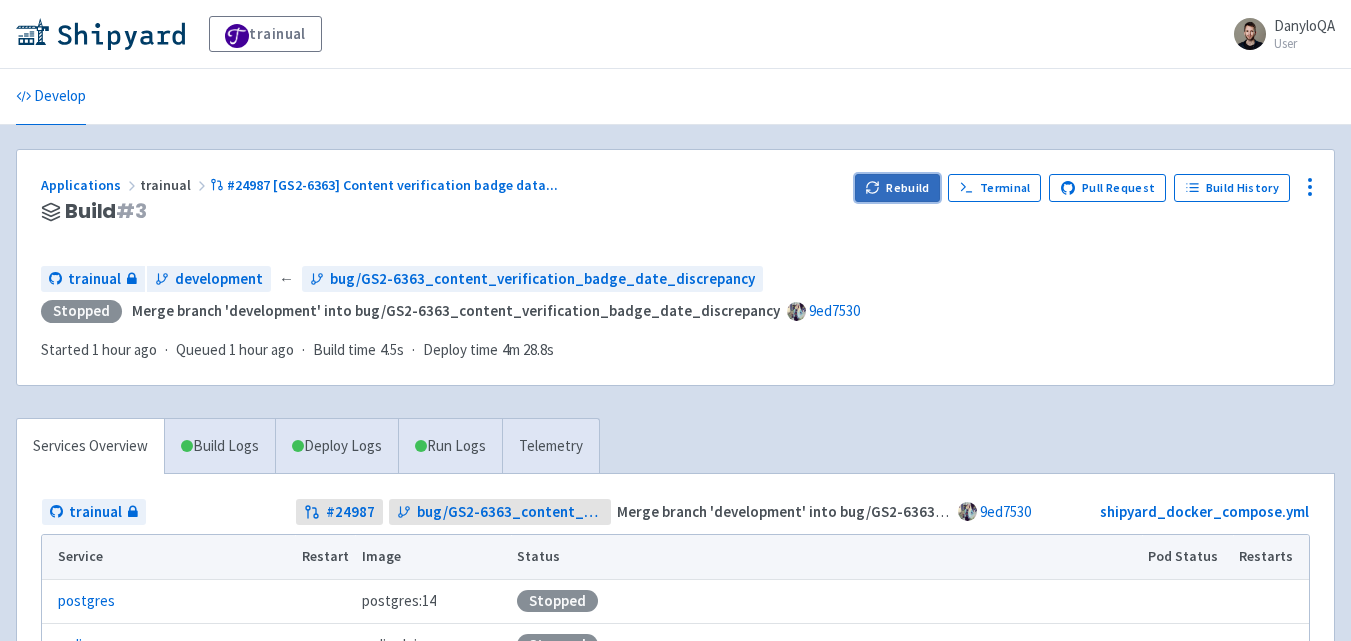 click 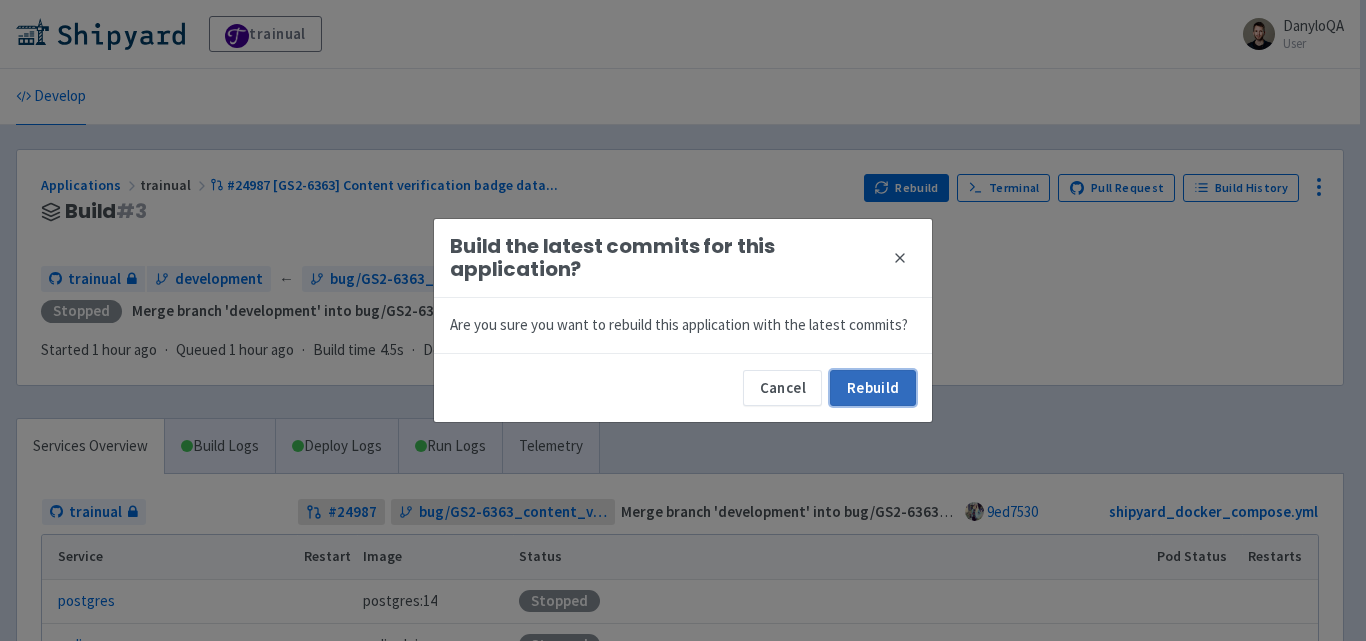 click on "Rebuild" at bounding box center (873, 388) 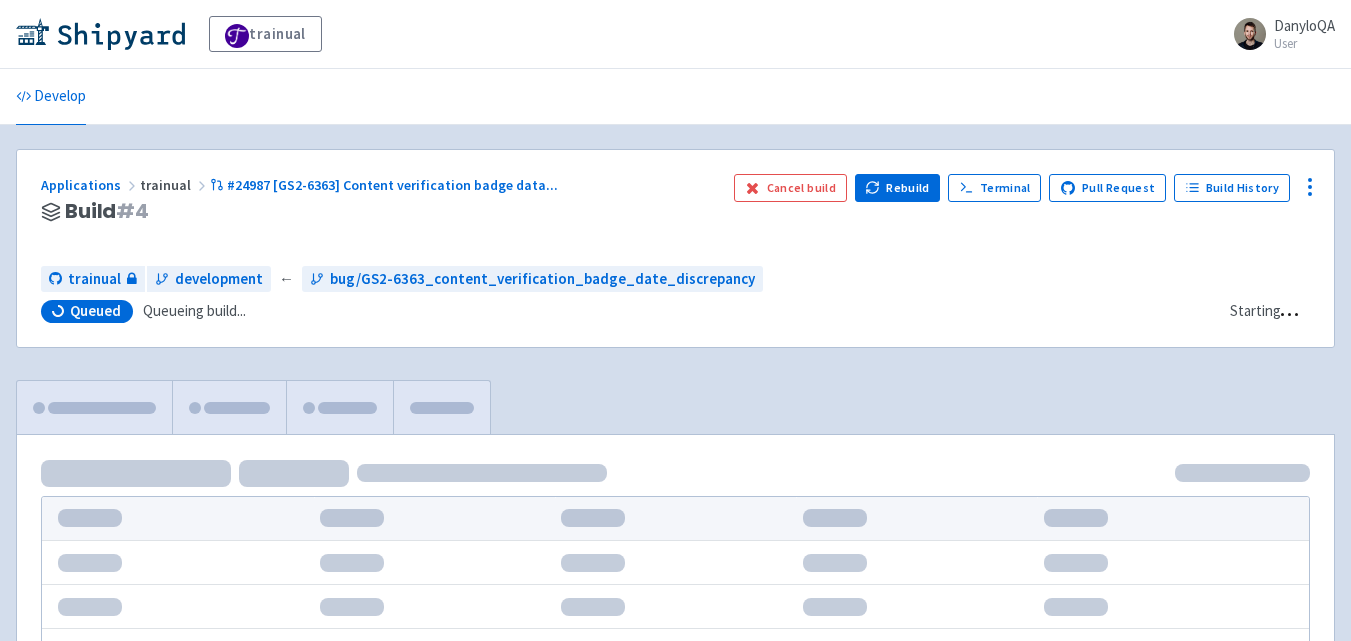scroll, scrollTop: 0, scrollLeft: 0, axis: both 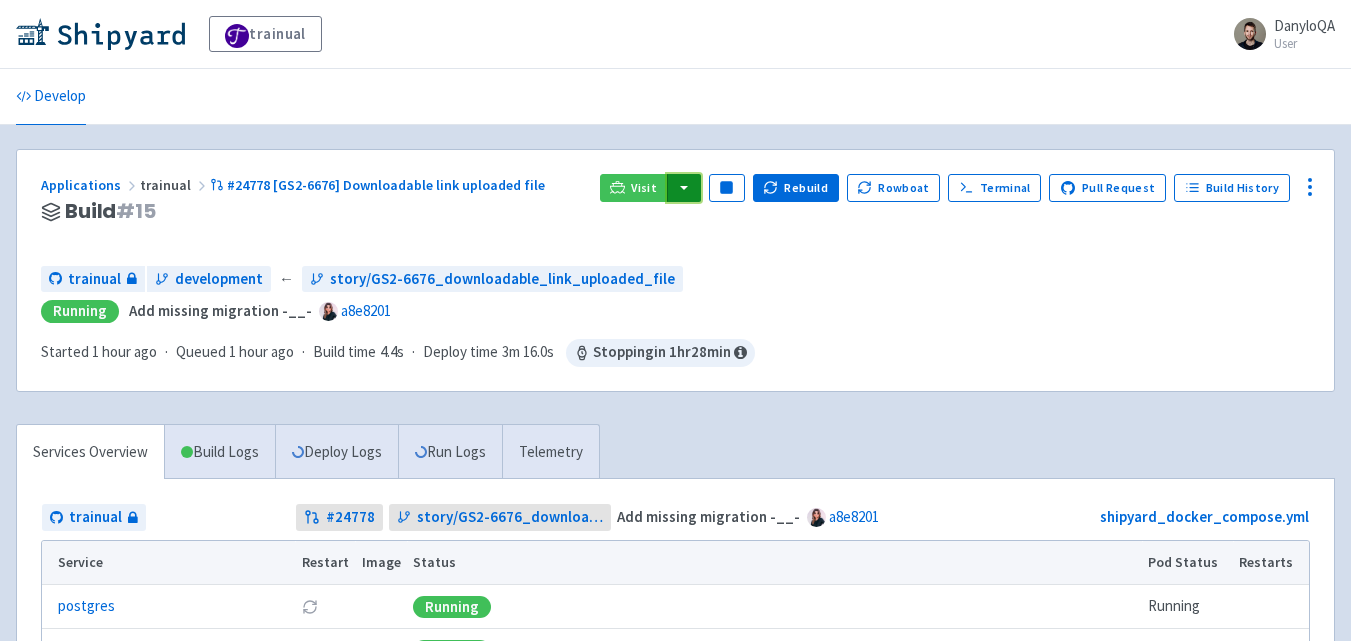 click at bounding box center (684, 188) 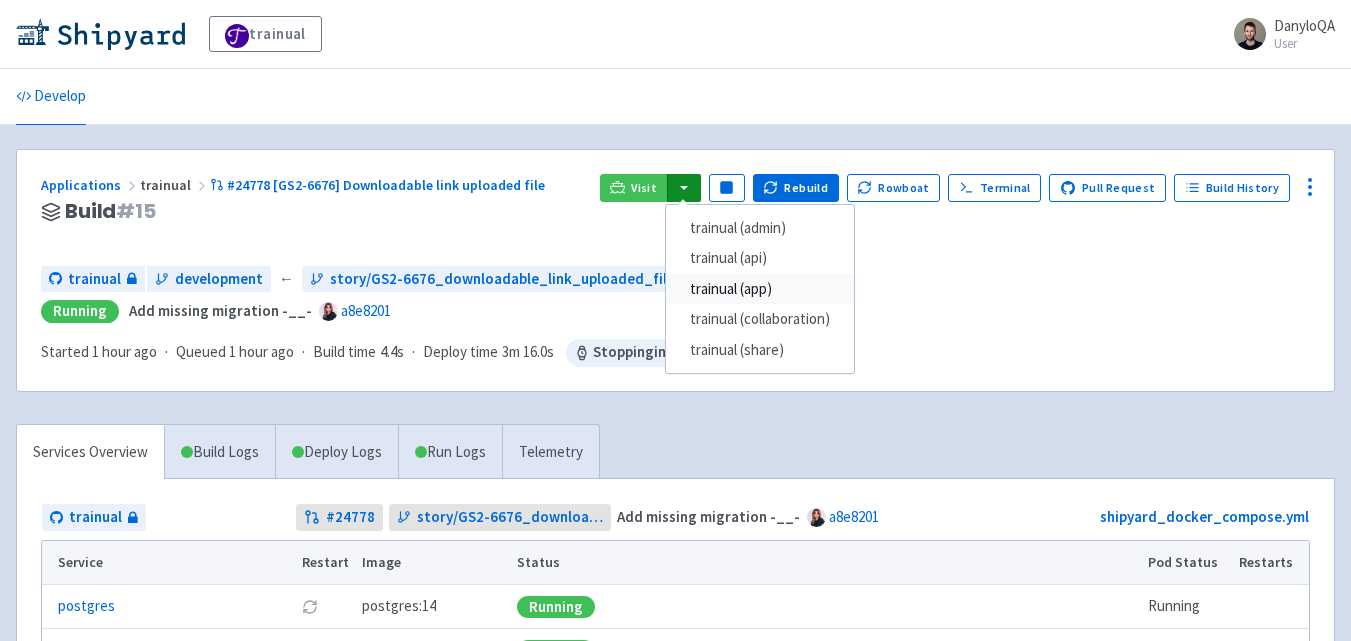 click on "trainual (app)" at bounding box center (760, 289) 